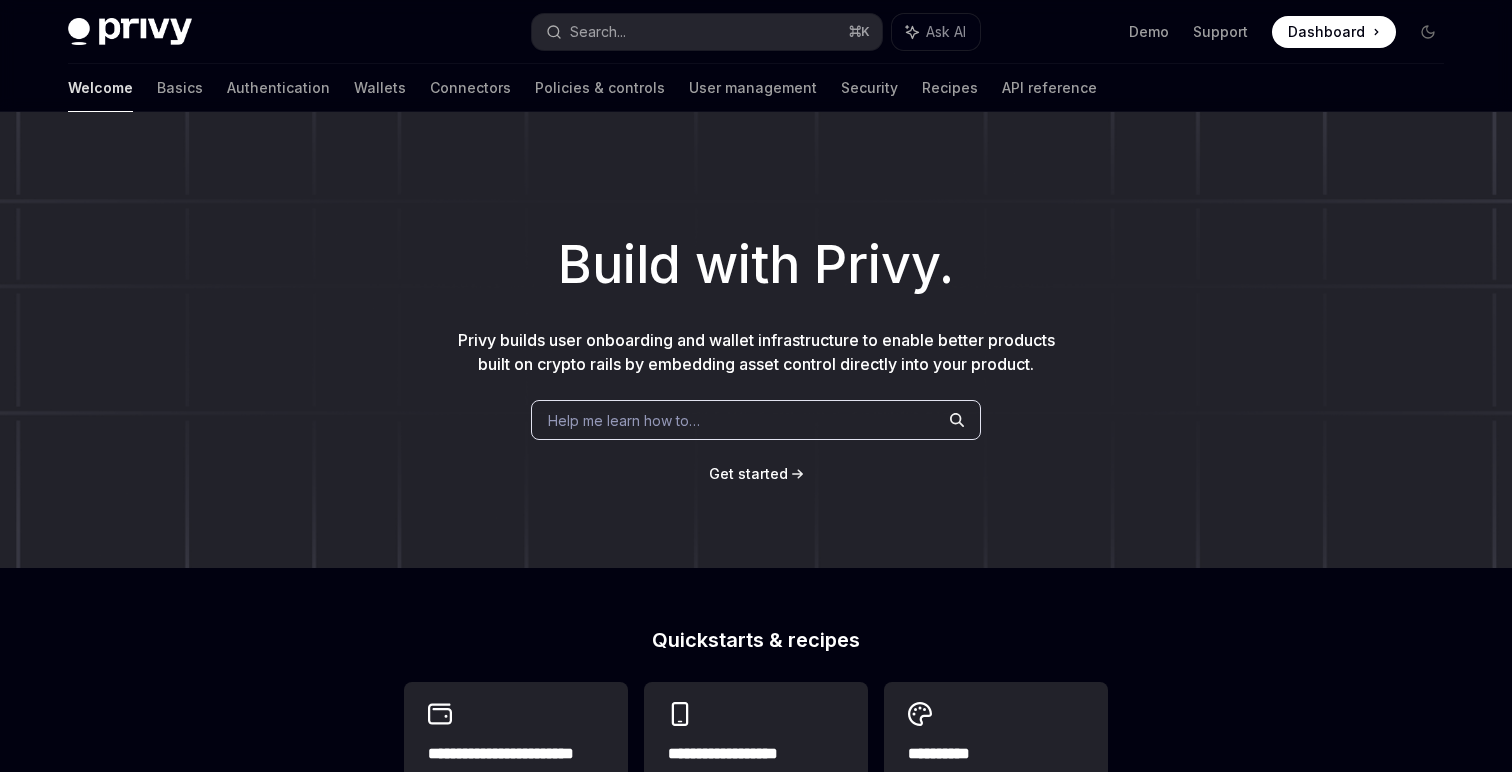 scroll, scrollTop: 0, scrollLeft: 0, axis: both 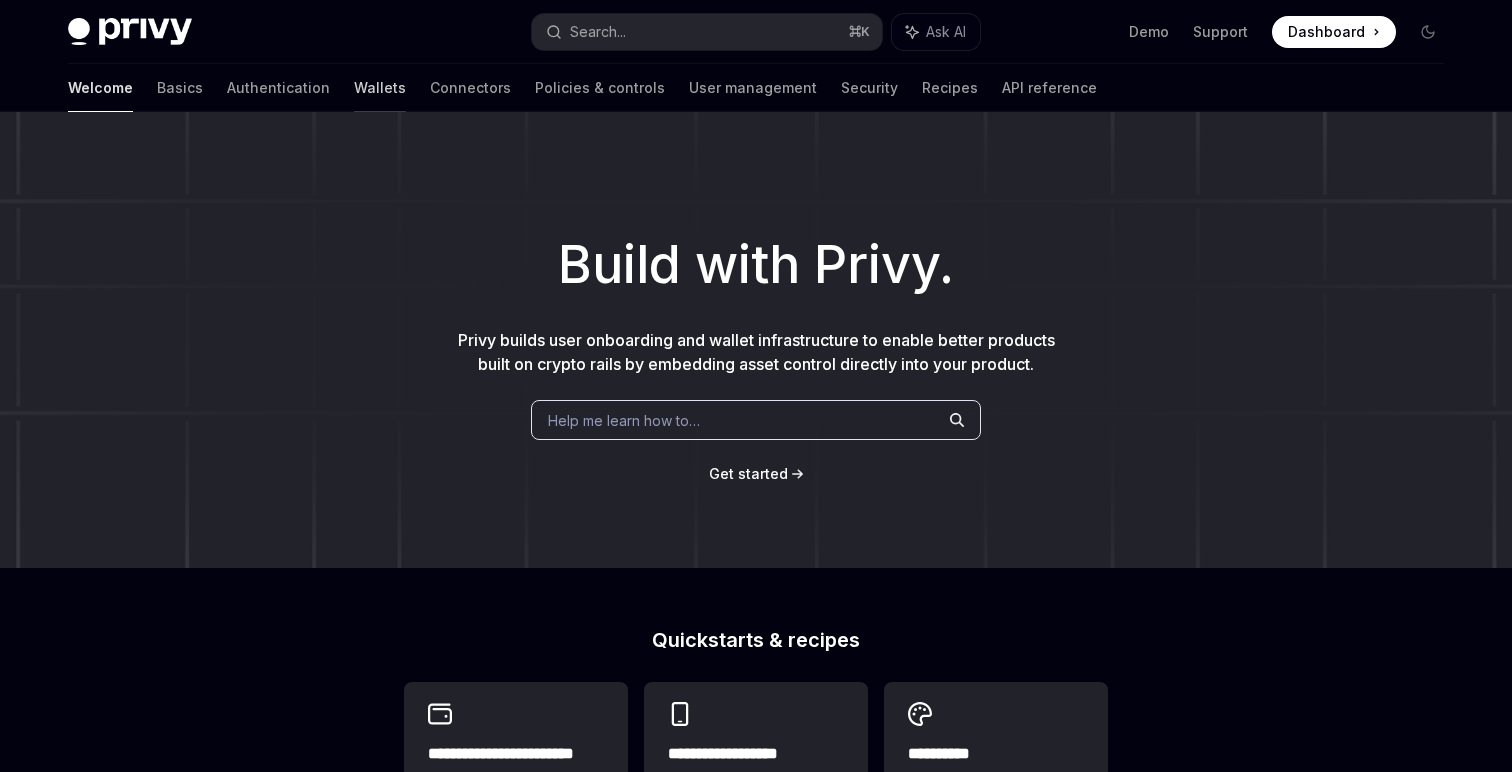 click on "Wallets" at bounding box center (380, 88) 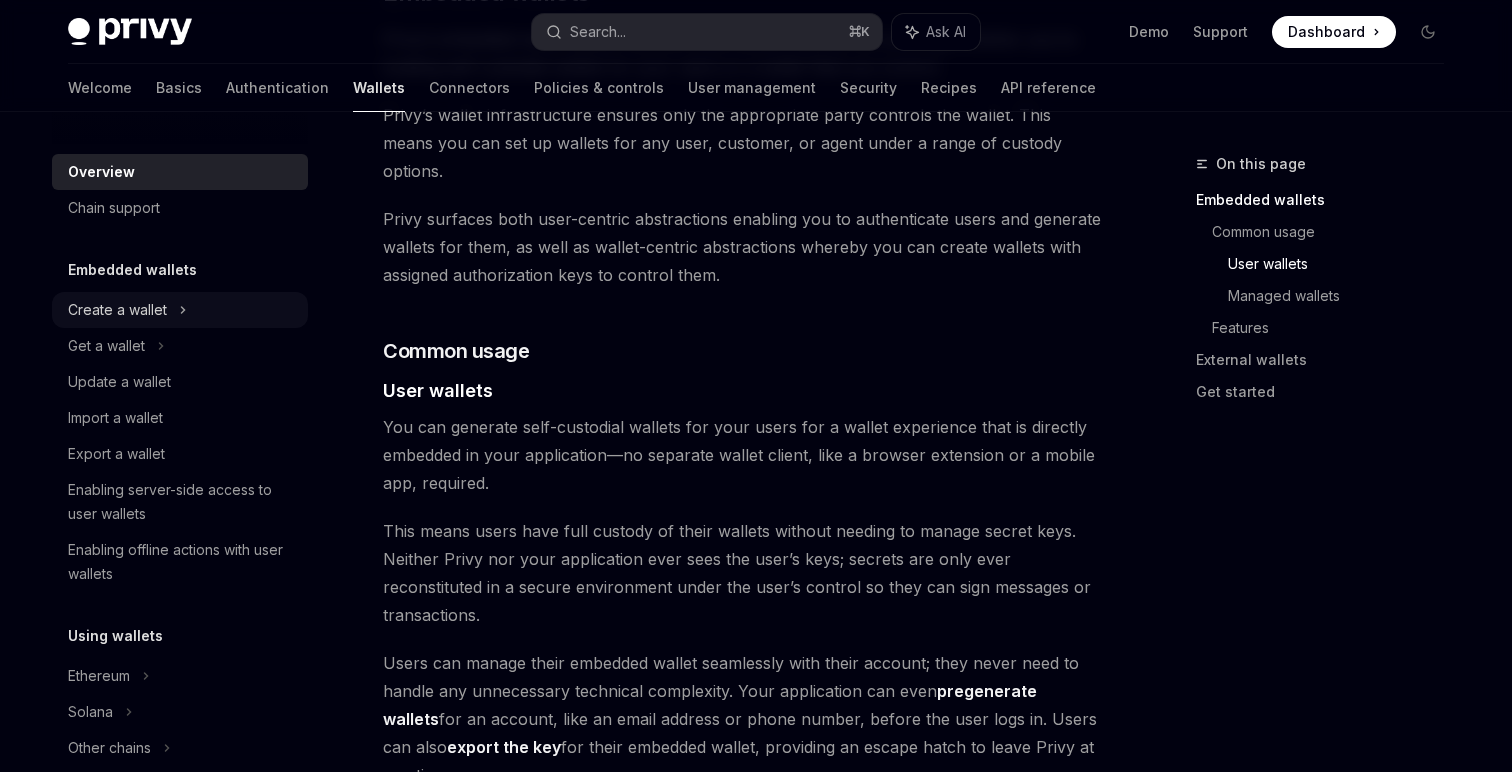 scroll, scrollTop: 1333, scrollLeft: 0, axis: vertical 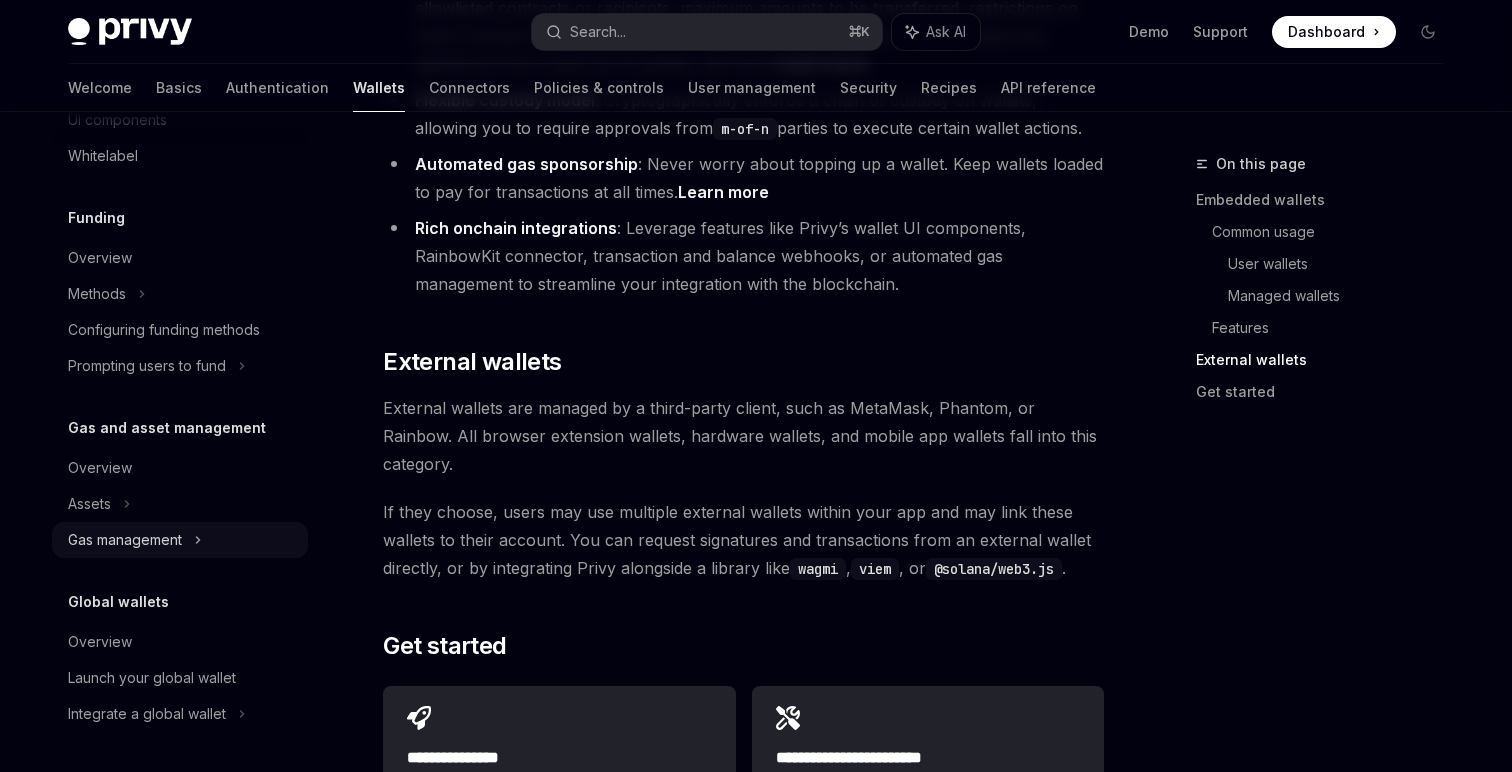 click on "Gas management" at bounding box center [180, 48] 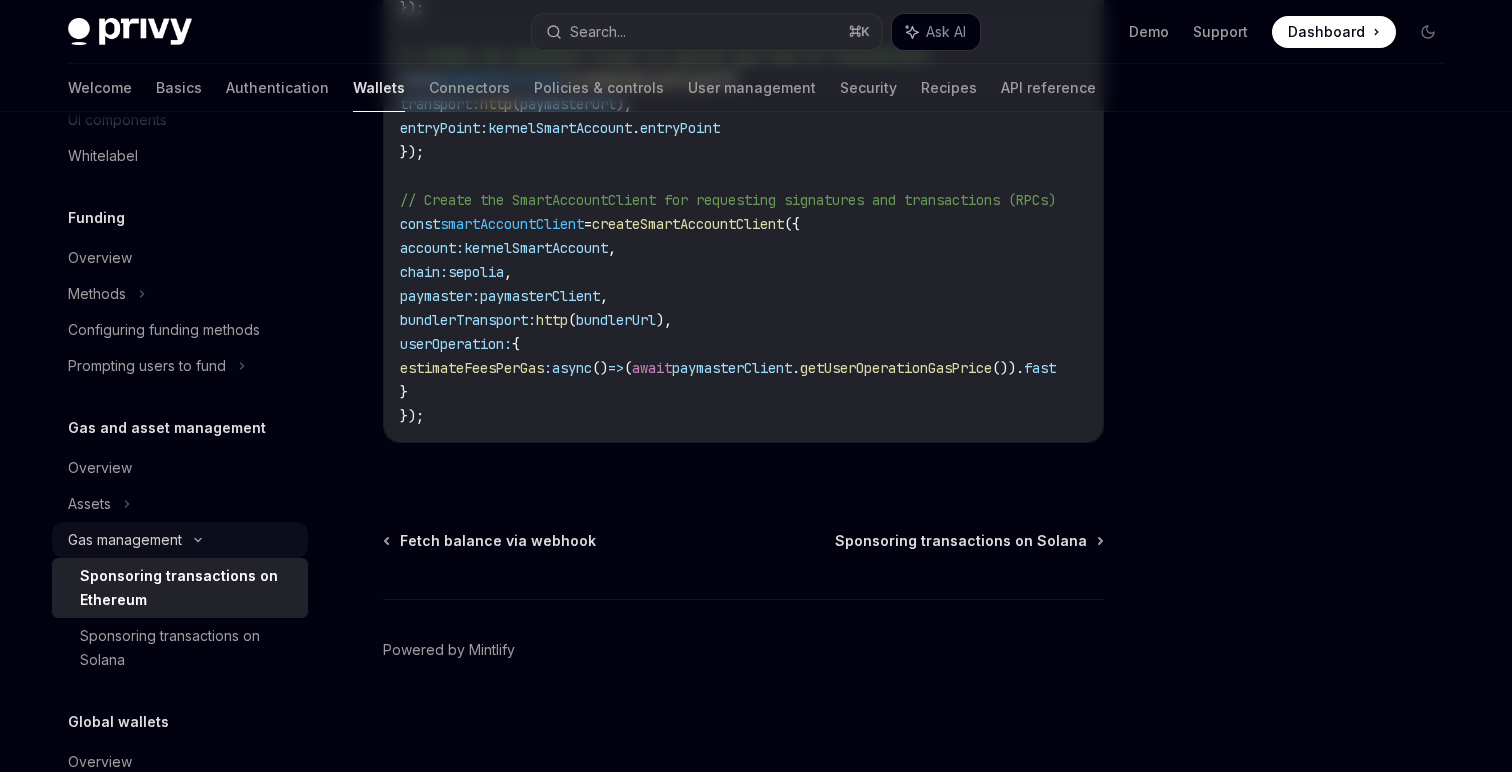 scroll, scrollTop: 0, scrollLeft: 0, axis: both 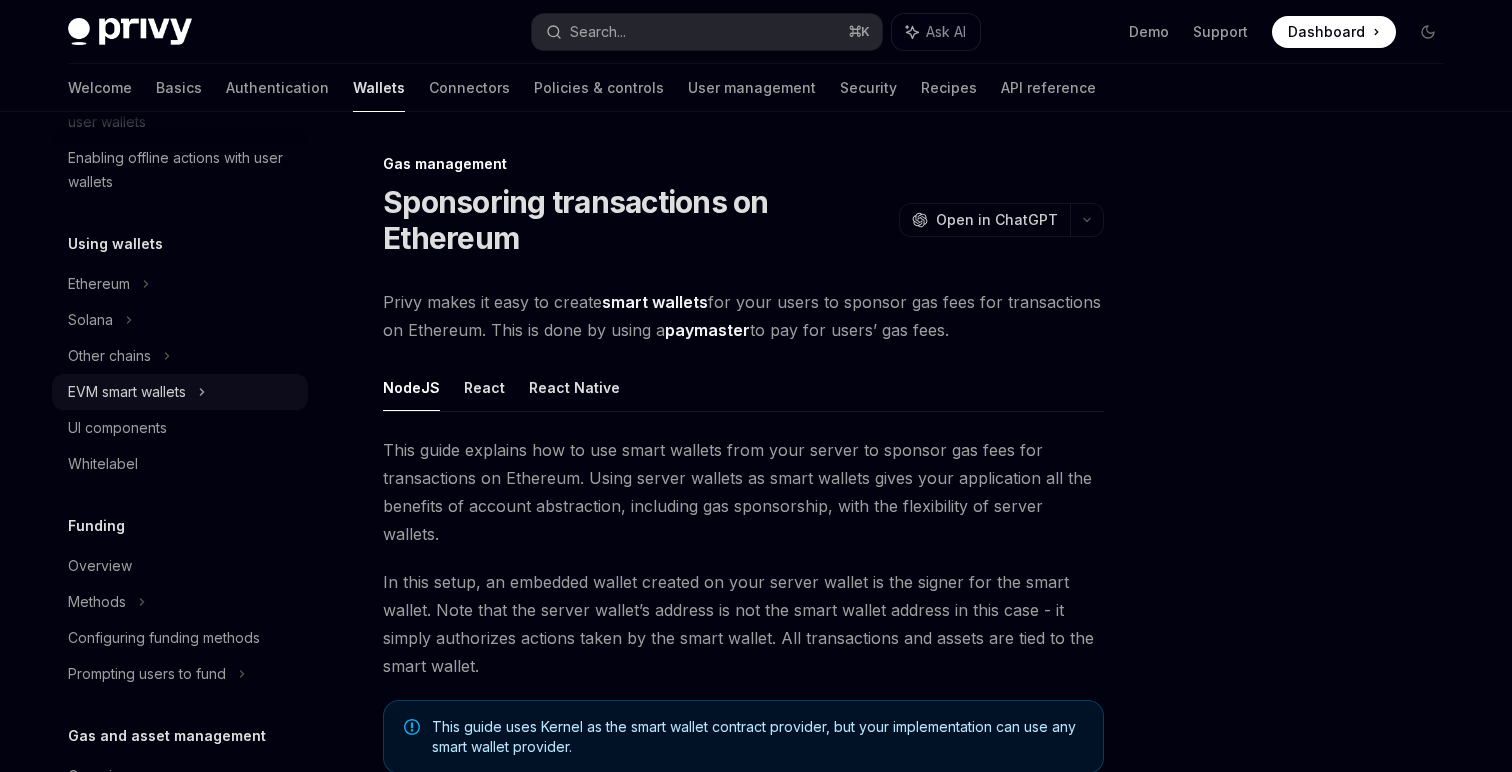 click on "EVM smart wallets" at bounding box center (180, 392) 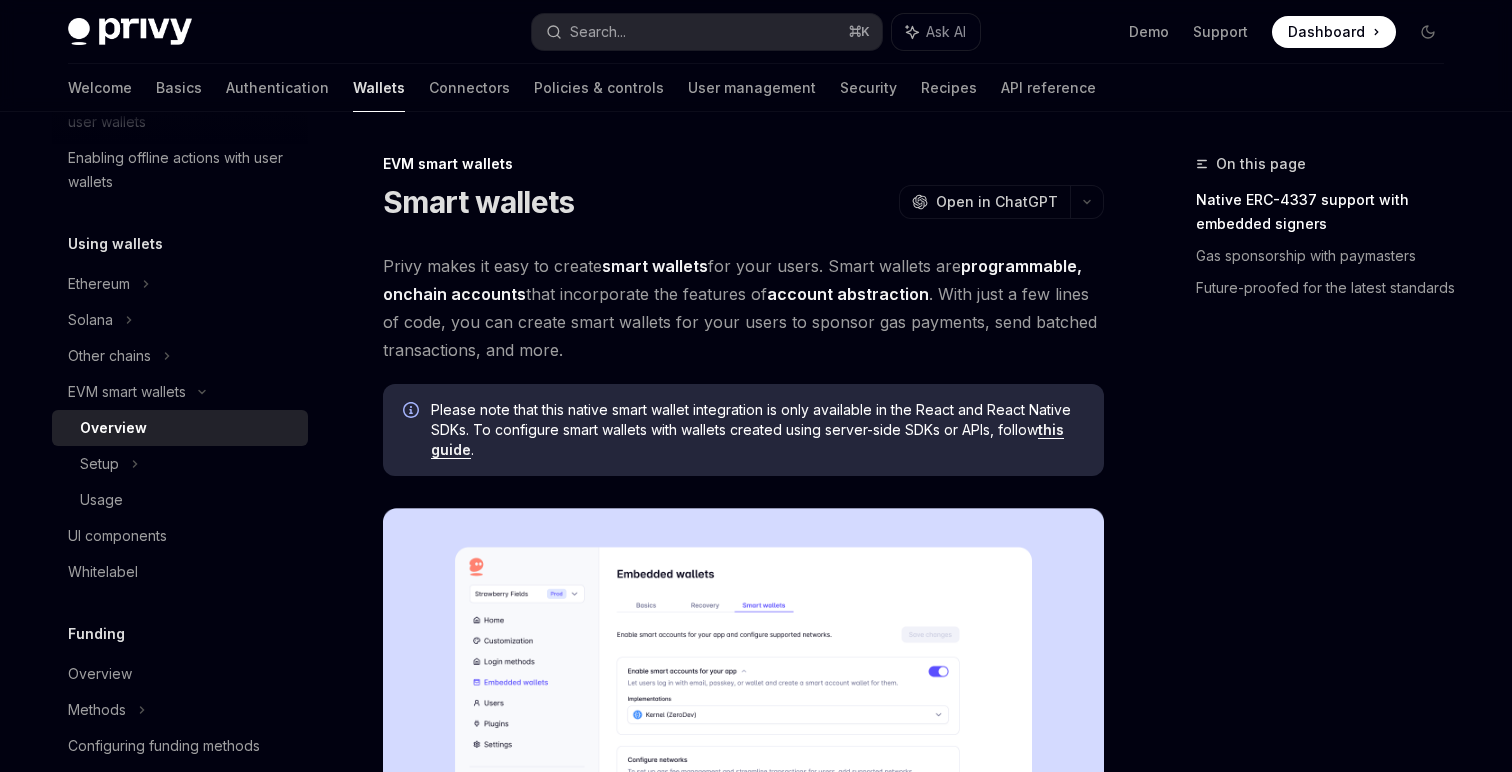 click on "Privy makes it easy to create  smart wallets  for your users. Smart wallets are  programmable, onchain accounts  that incorporate the features of  account abstraction . With just a few lines of code, you can create smart wallets for your users to sponsor gas payments, send batched transactions, and more." at bounding box center [743, 308] 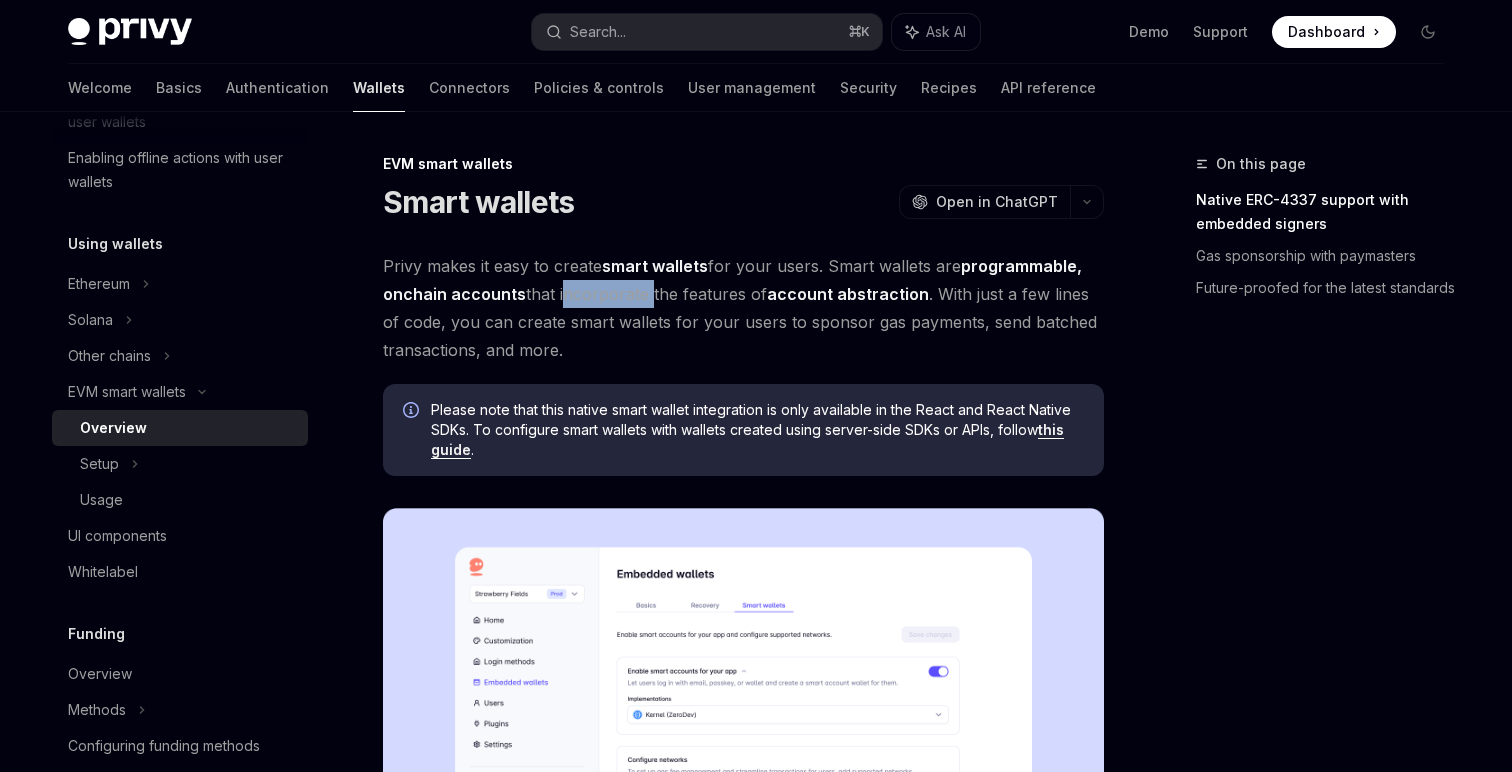 click on "Privy makes it easy to create  smart wallets  for your users. Smart wallets are  programmable, onchain accounts  that incorporate the features of  account abstraction . With just a few lines of code, you can create smart wallets for your users to sponsor gas payments, send batched transactions, and more." at bounding box center (743, 308) 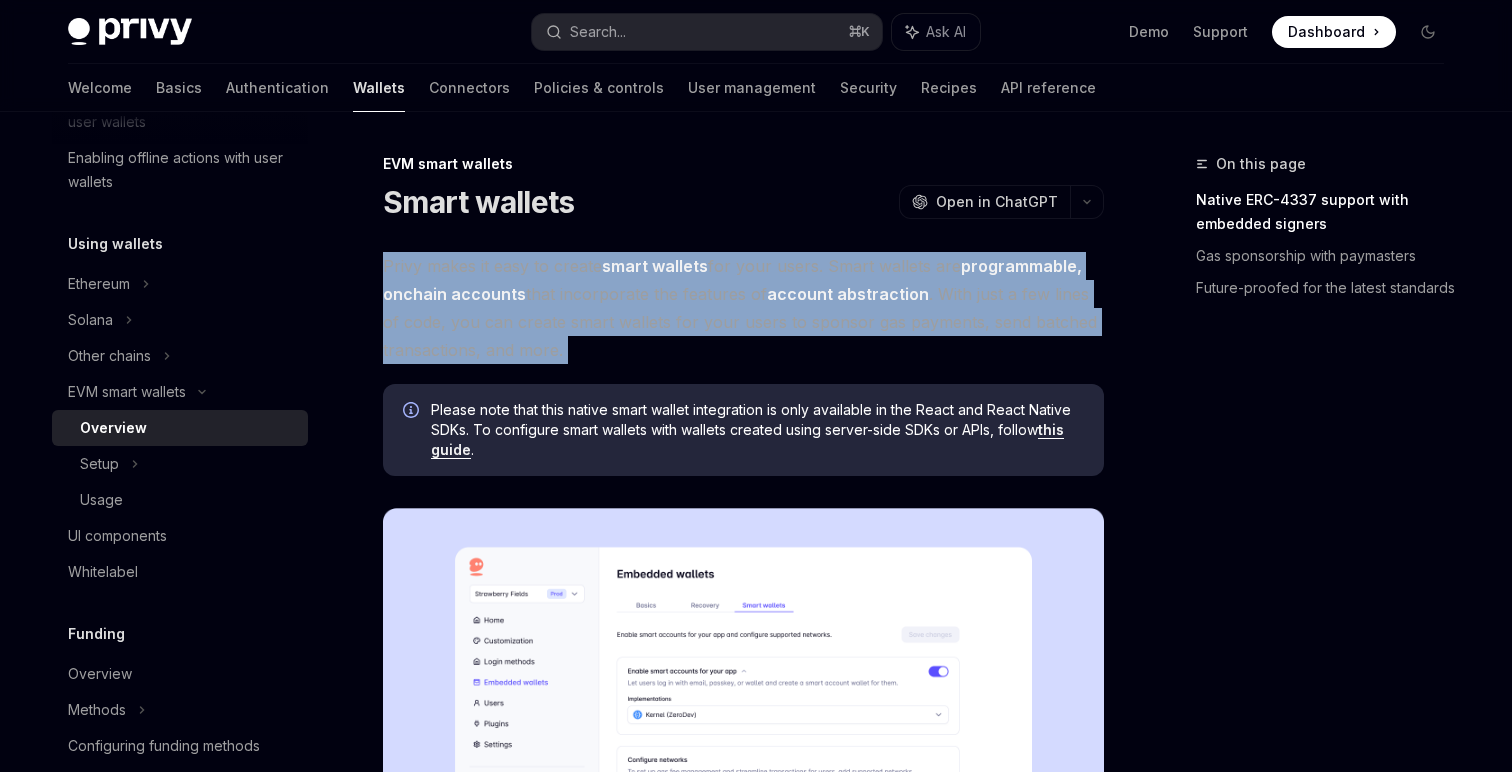 click on "Privy makes it easy to create  smart wallets  for your users. Smart wallets are  programmable, onchain accounts  that incorporate the features of  account abstraction . With just a few lines of code, you can create smart wallets for your users to sponsor gas payments, send batched transactions, and more." at bounding box center [743, 308] 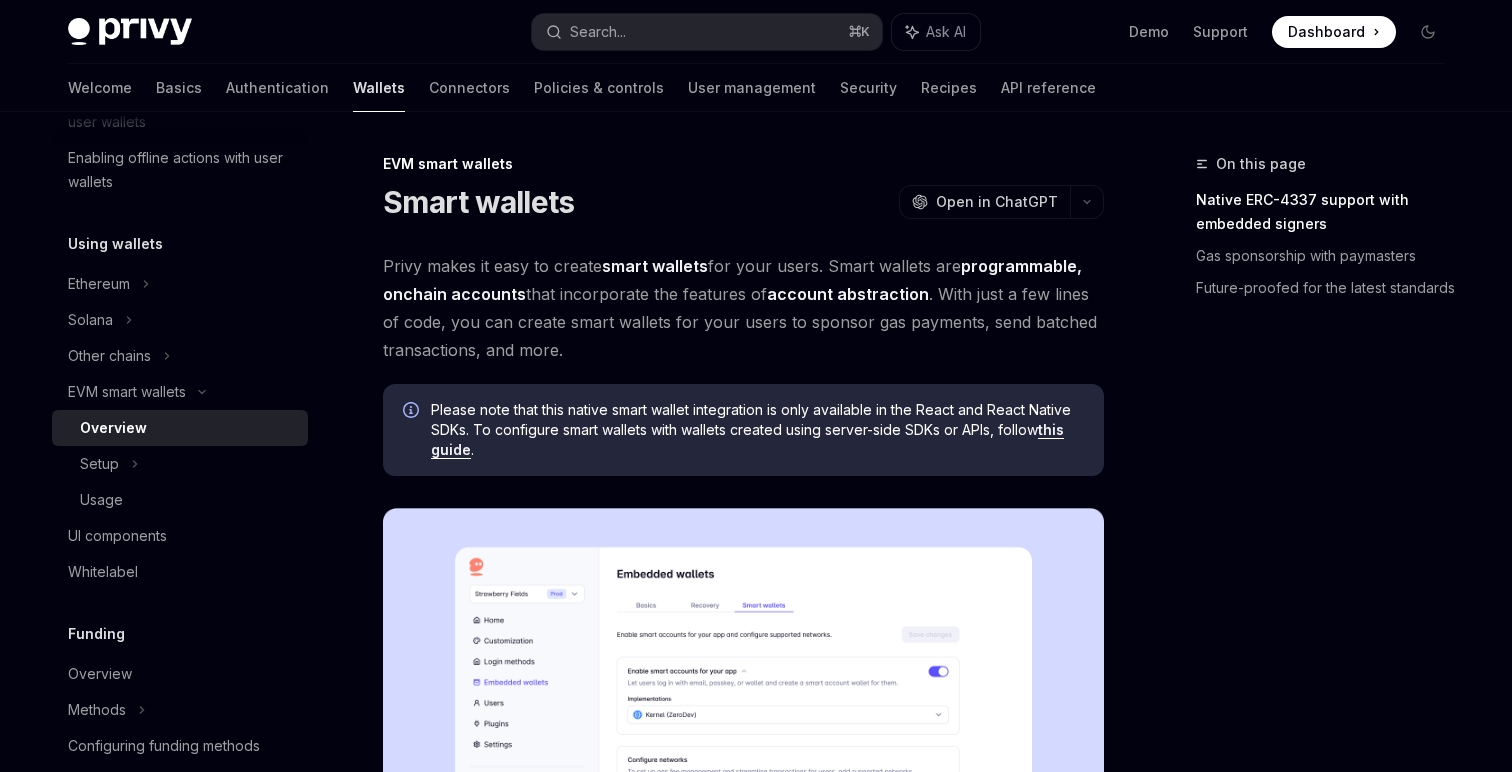 click on "Privy makes it easy to create  smart wallets  for your users. Smart wallets are  programmable, onchain accounts  that incorporate the features of  account abstraction . With just a few lines of code, you can create smart wallets for your users to sponsor gas payments, send batched transactions, and more." at bounding box center [743, 308] 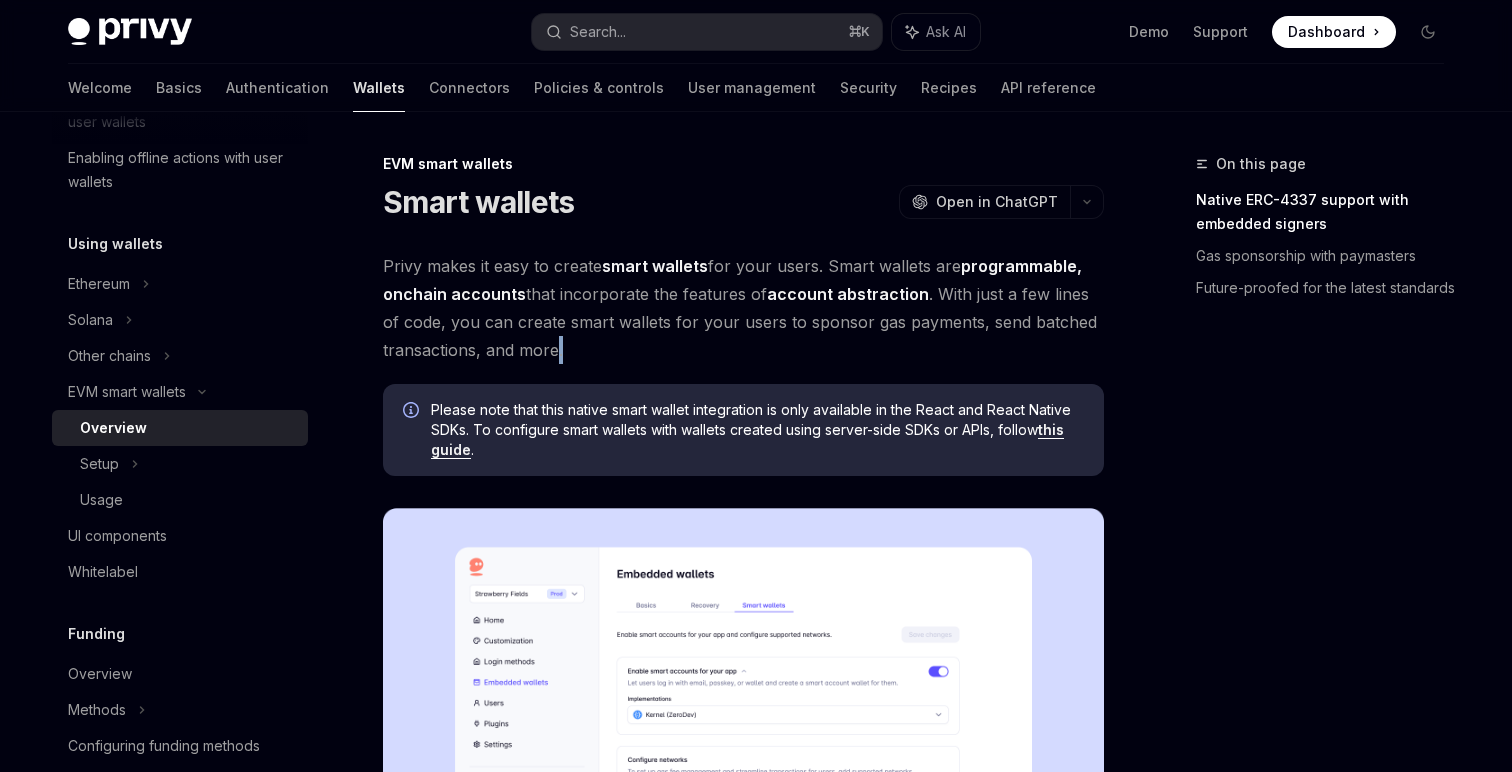 click on "Privy makes it easy to create  smart wallets  for your users. Smart wallets are  programmable, onchain accounts  that incorporate the features of  account abstraction . With just a few lines of code, you can create smart wallets for your users to sponsor gas payments, send batched transactions, and more." at bounding box center (743, 308) 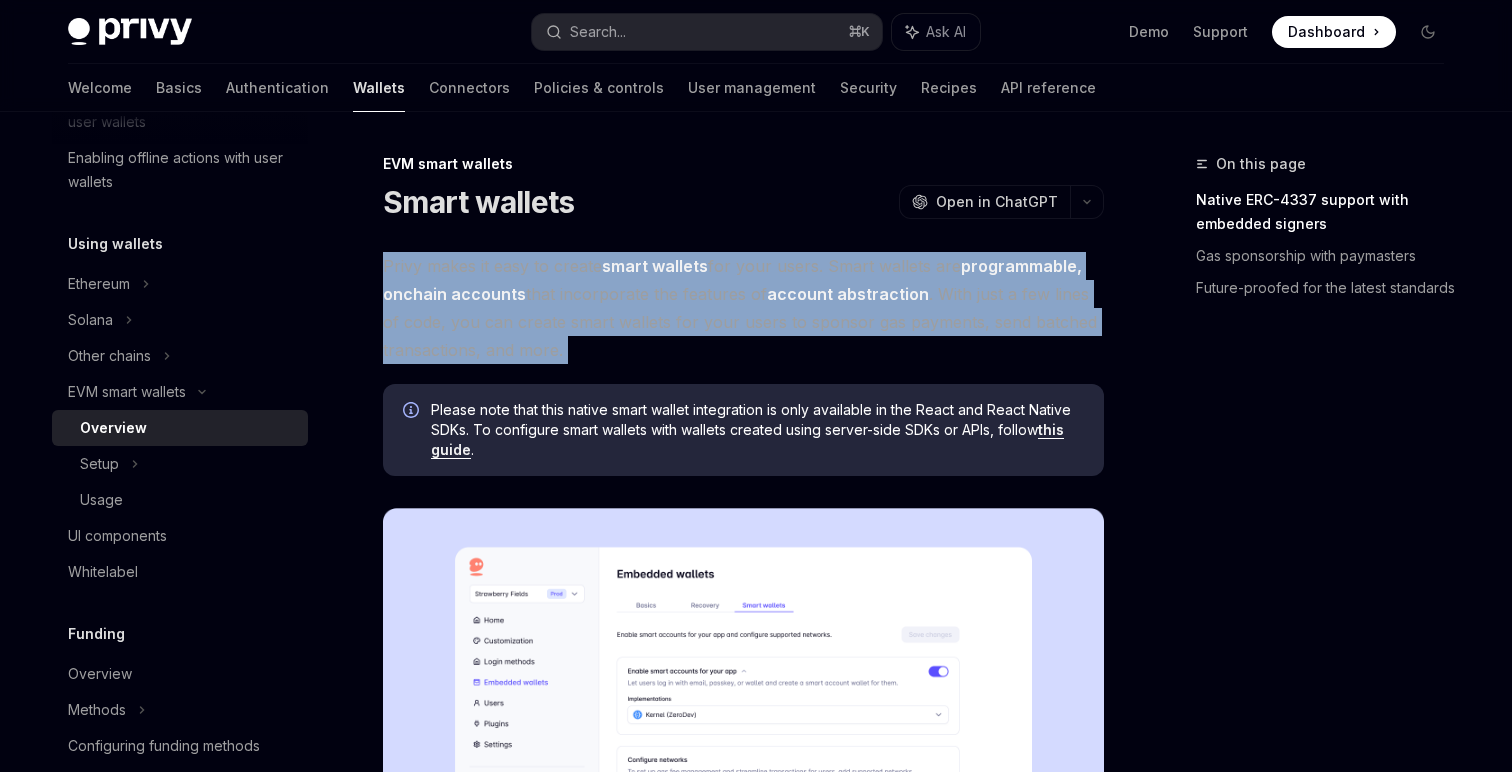 click on "Privy makes it easy to create  smart wallets  for your users. Smart wallets are  programmable, onchain accounts  that incorporate the features of  account abstraction . With just a few lines of code, you can create smart wallets for your users to sponsor gas payments, send batched transactions, and more." at bounding box center (743, 308) 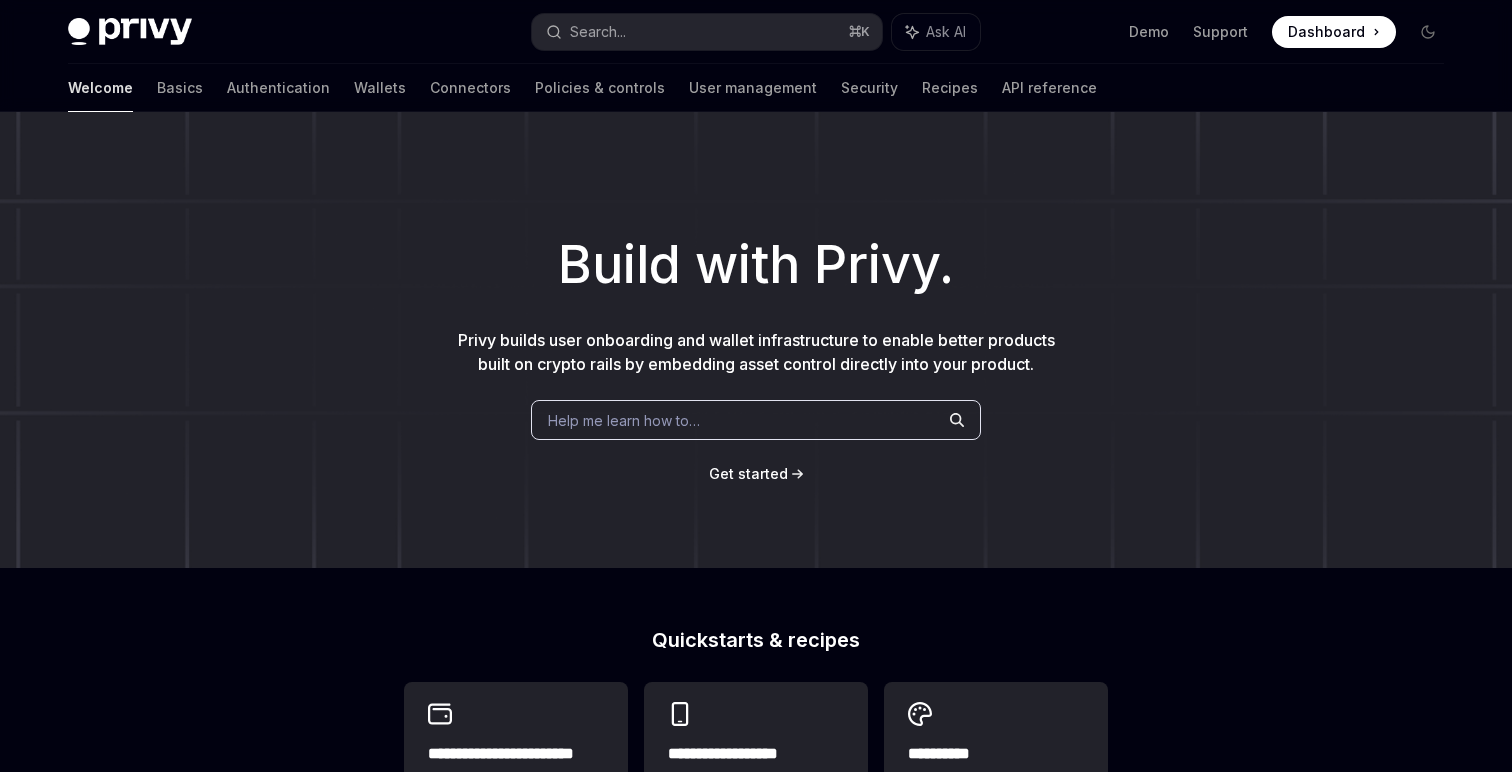 scroll, scrollTop: 0, scrollLeft: 0, axis: both 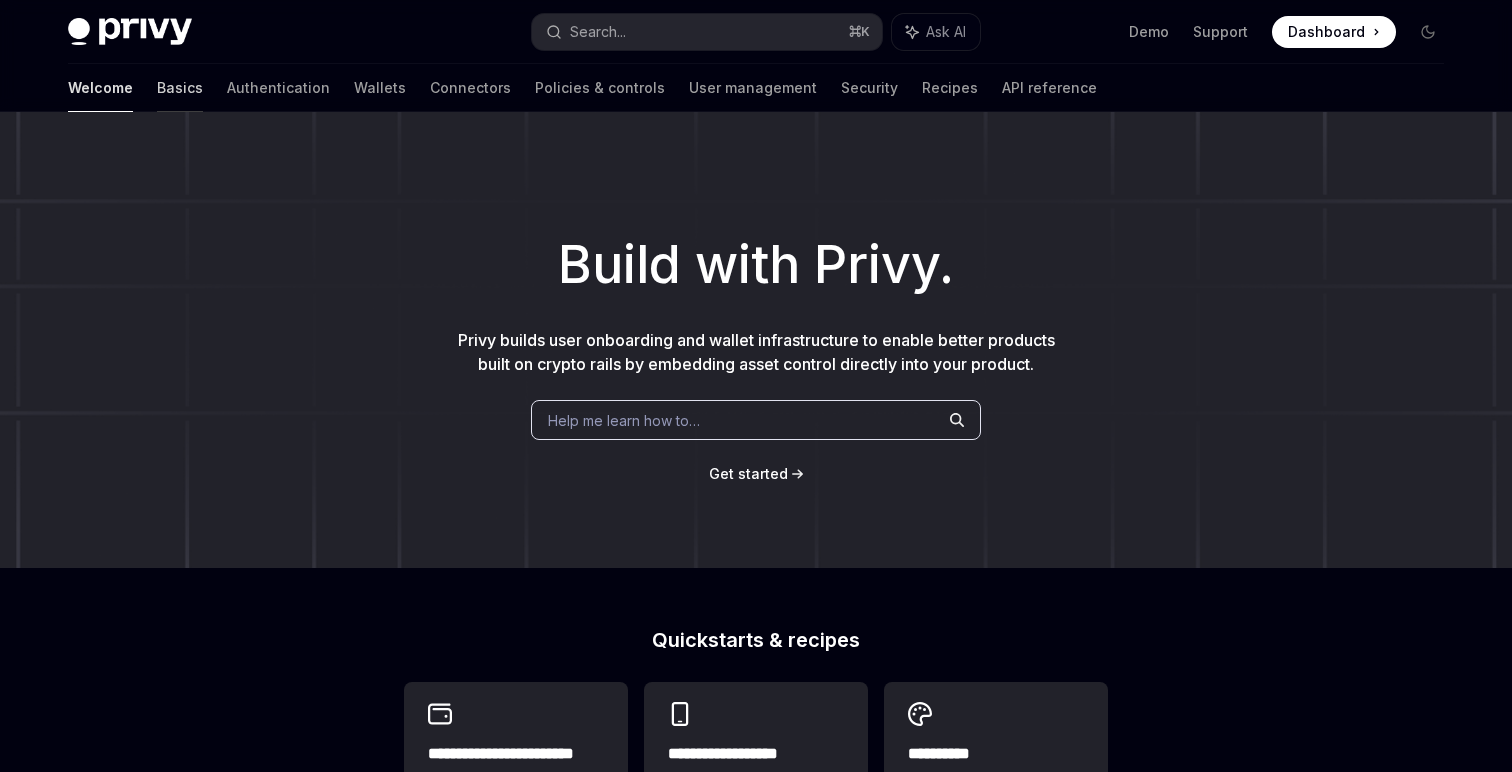 click on "Basics" at bounding box center (180, 88) 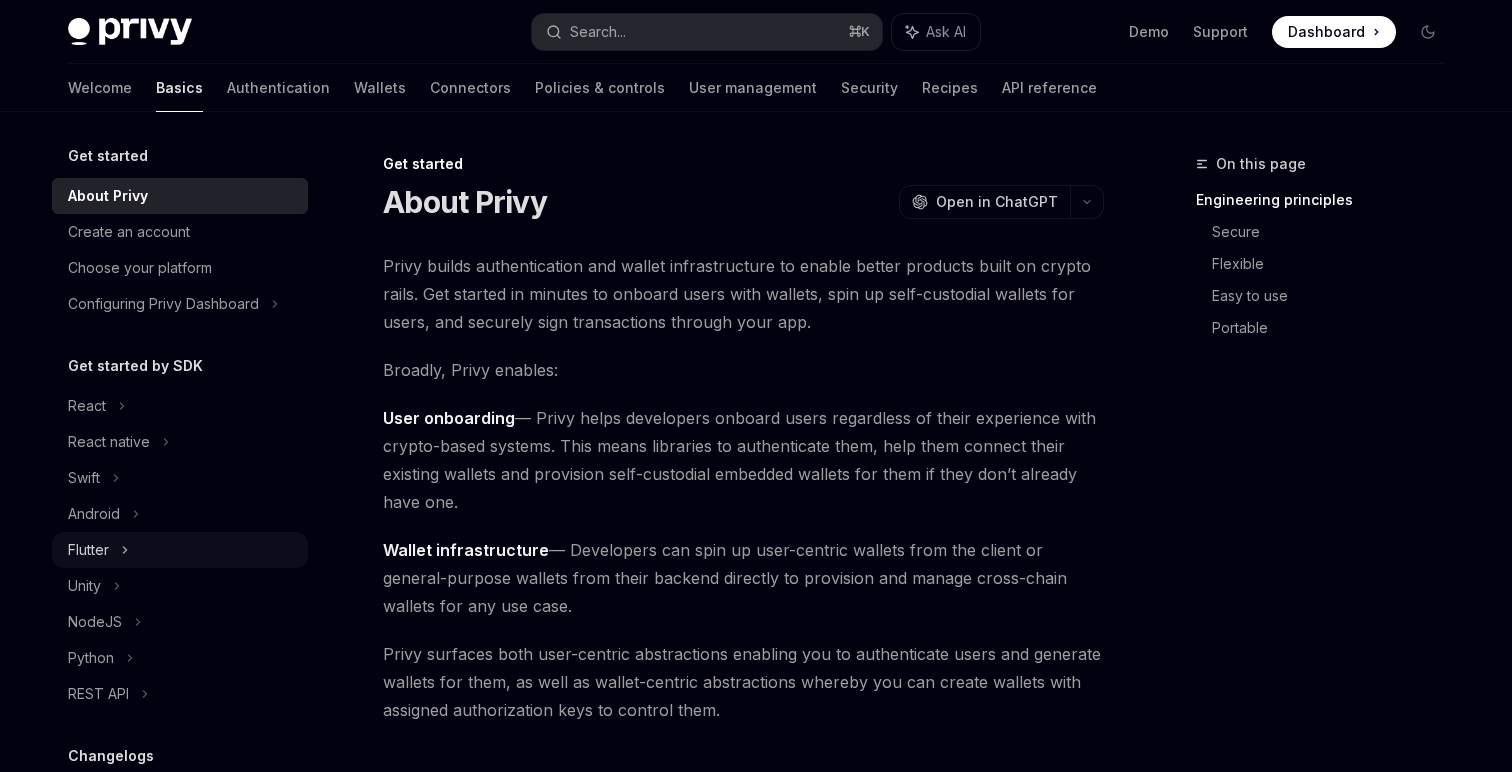 click 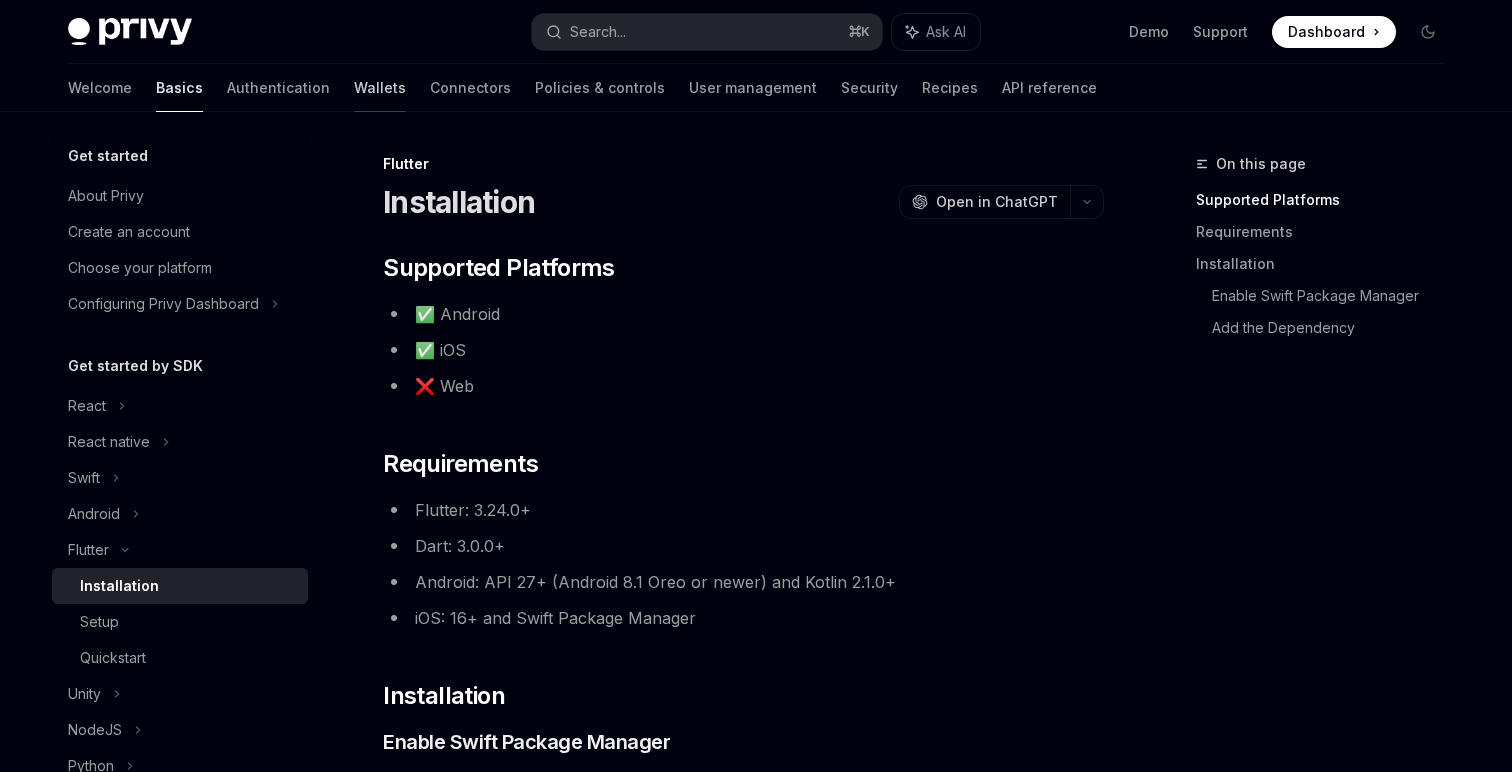 click on "Wallets" at bounding box center (380, 88) 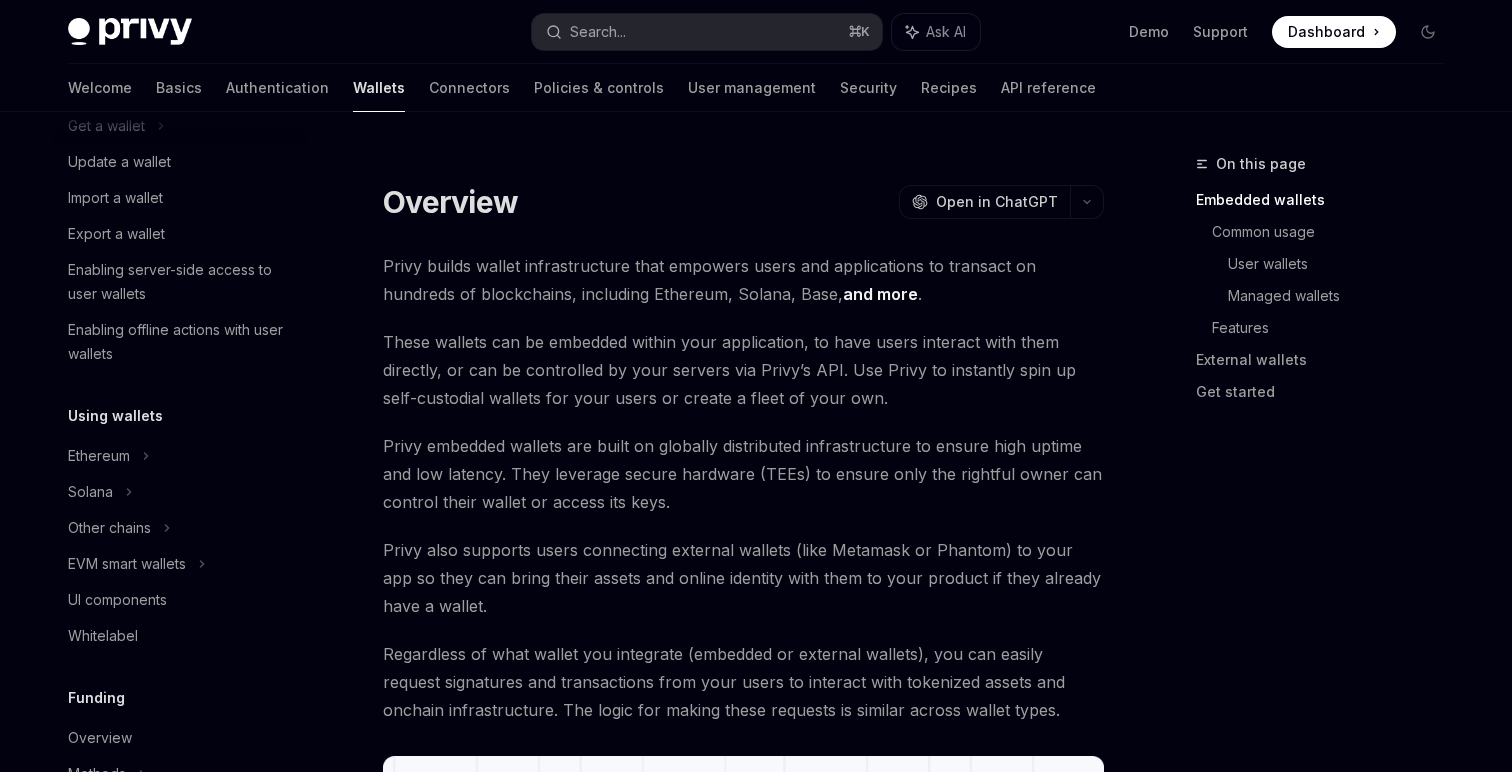 scroll, scrollTop: 227, scrollLeft: 0, axis: vertical 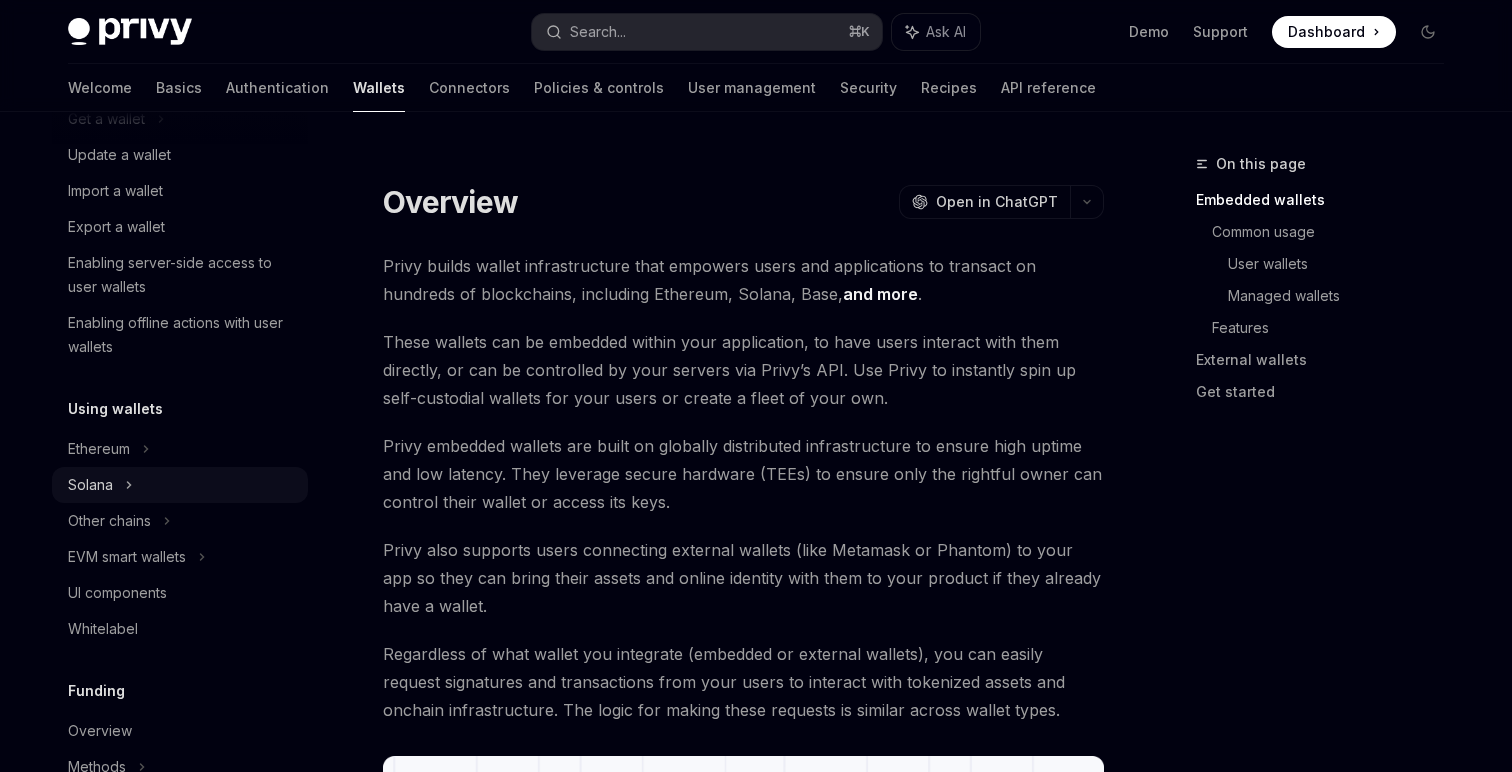click on "Solana" at bounding box center [180, 119] 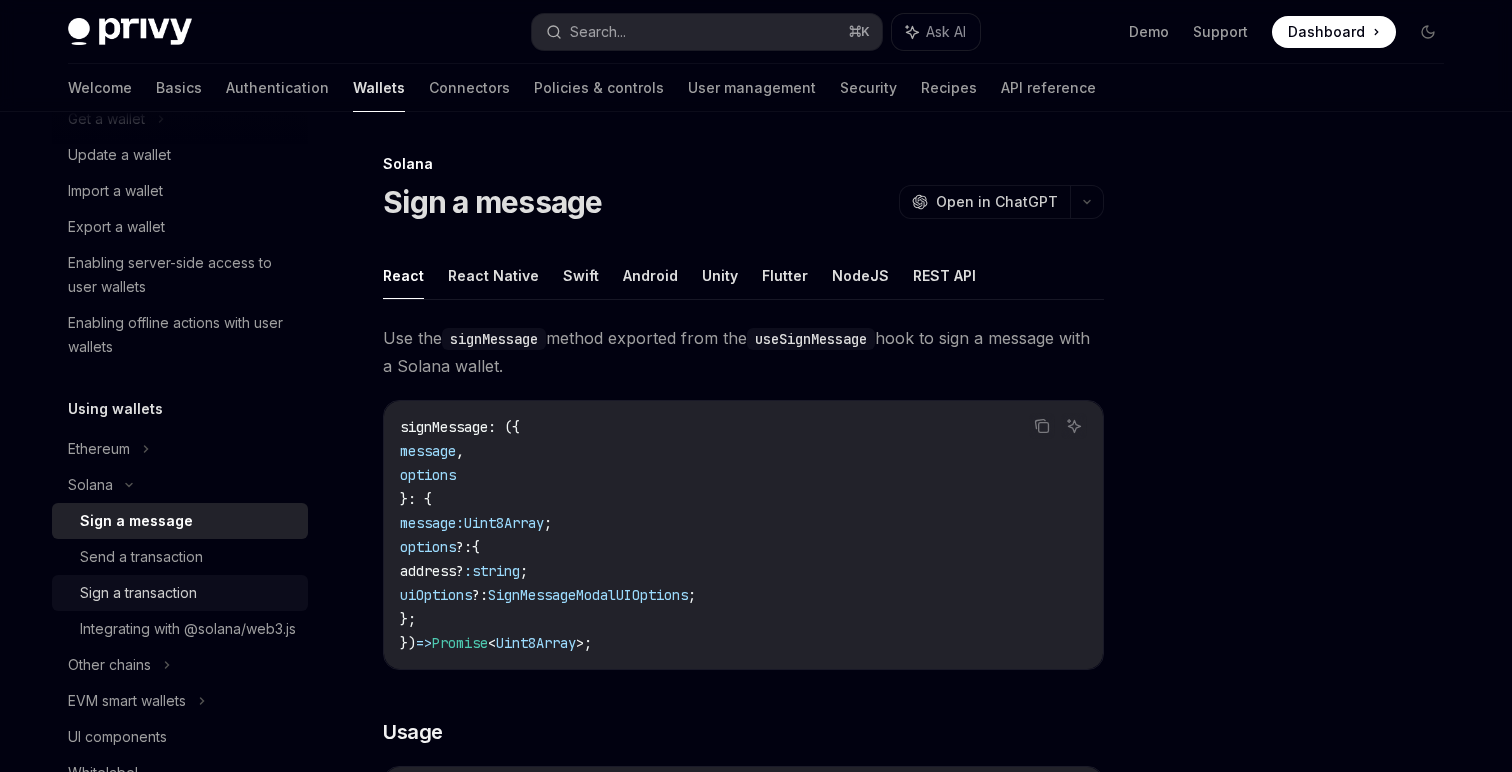 click on "Sign a transaction" at bounding box center (188, 593) 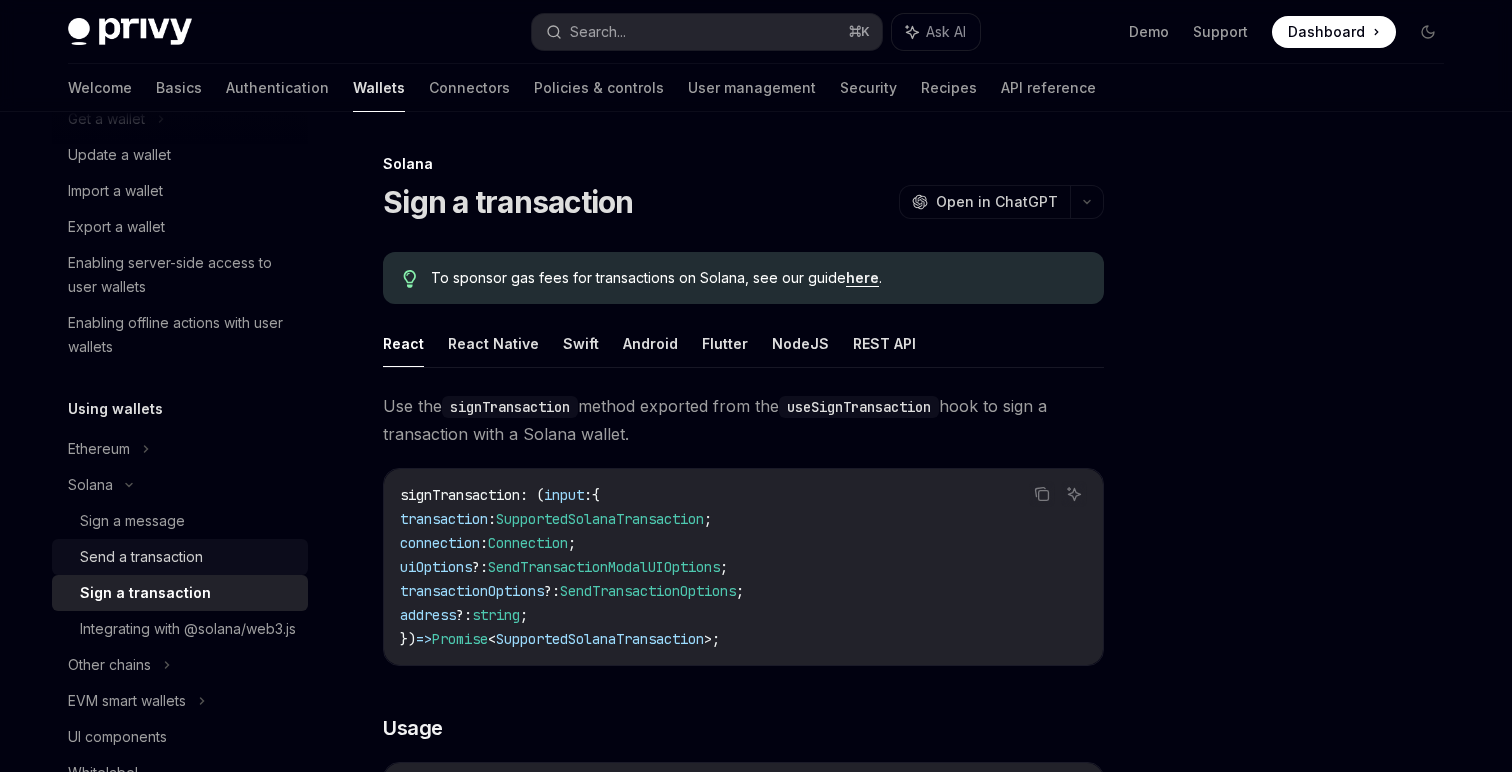 click on "Send a transaction" at bounding box center (141, 557) 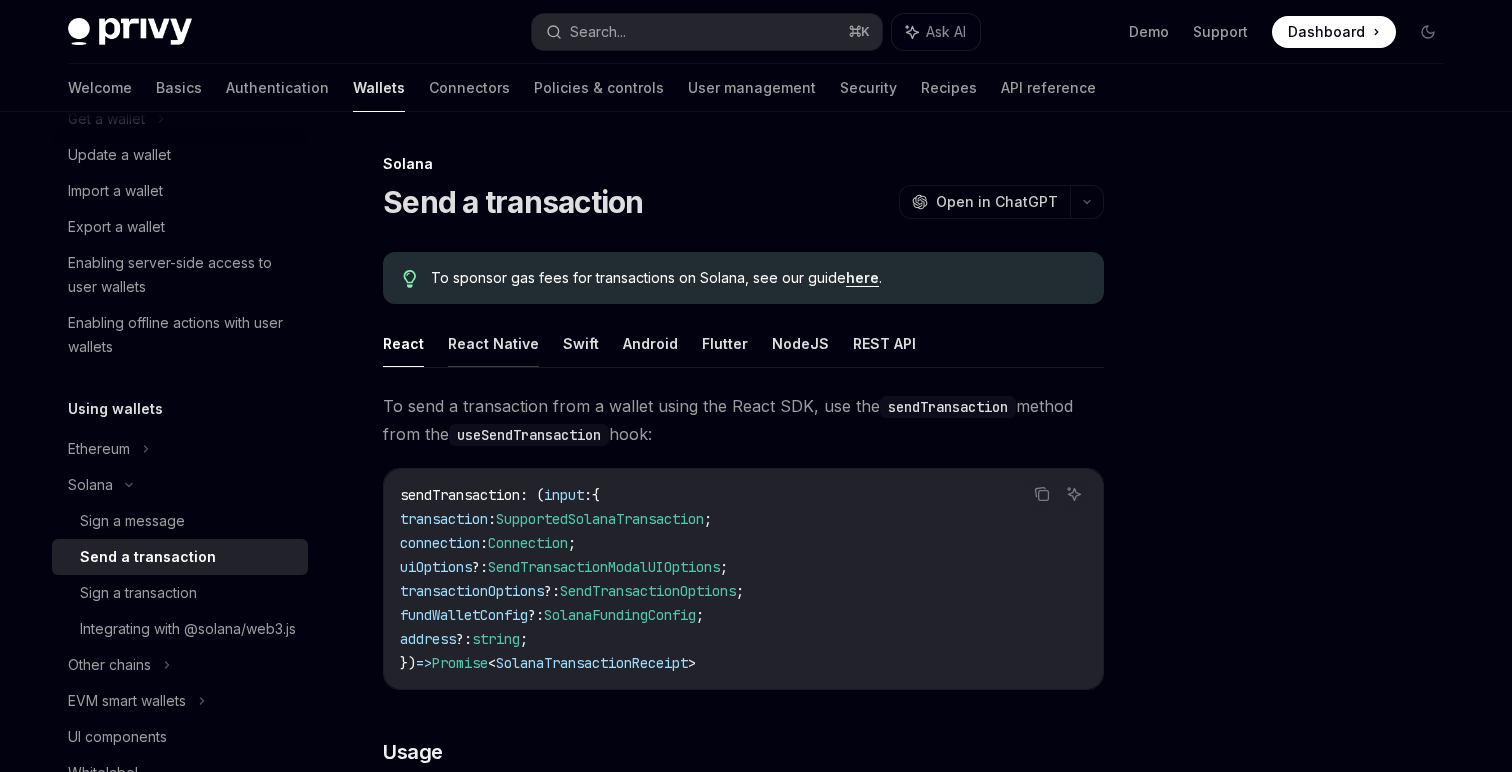 click on "React Native" at bounding box center [493, 343] 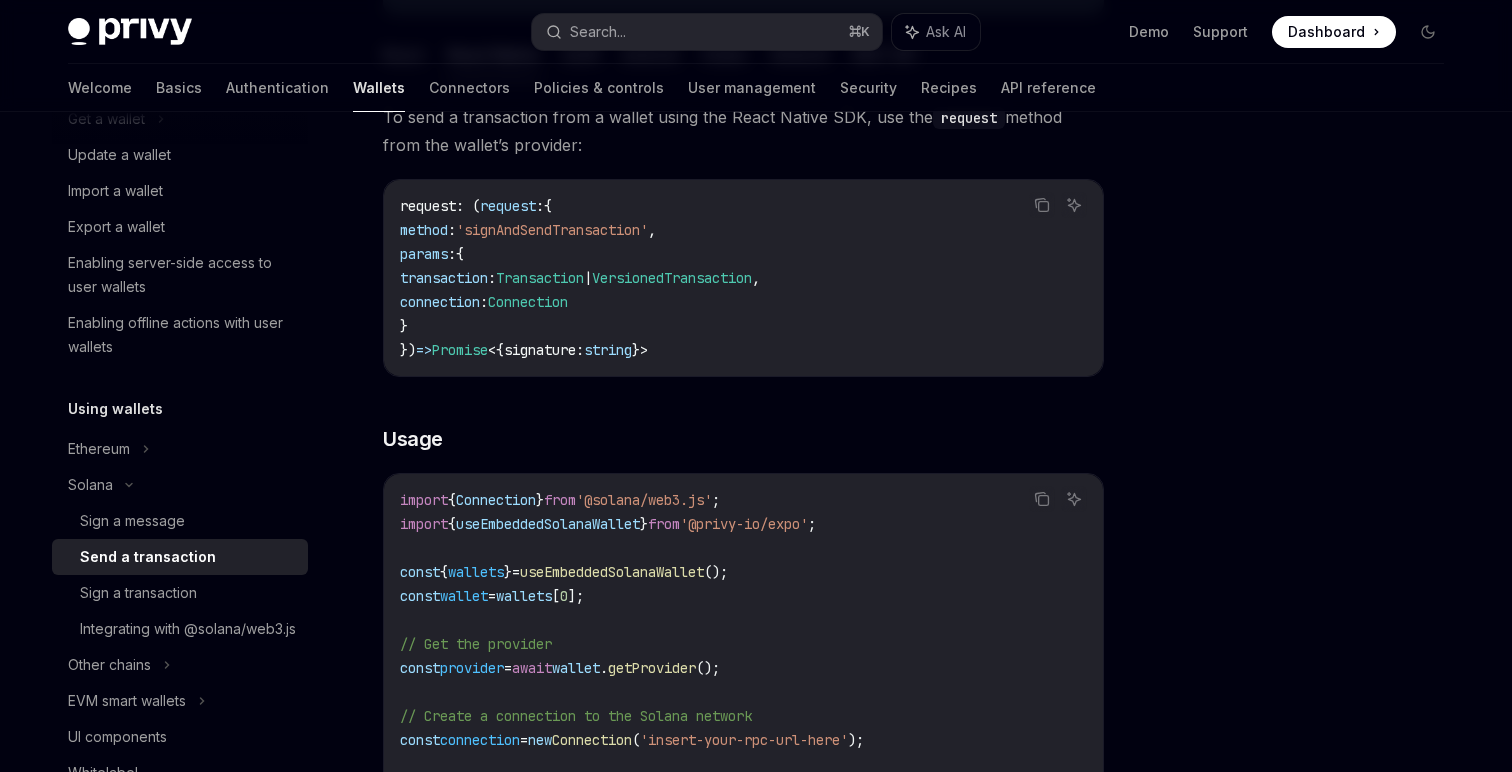 scroll, scrollTop: 646, scrollLeft: 0, axis: vertical 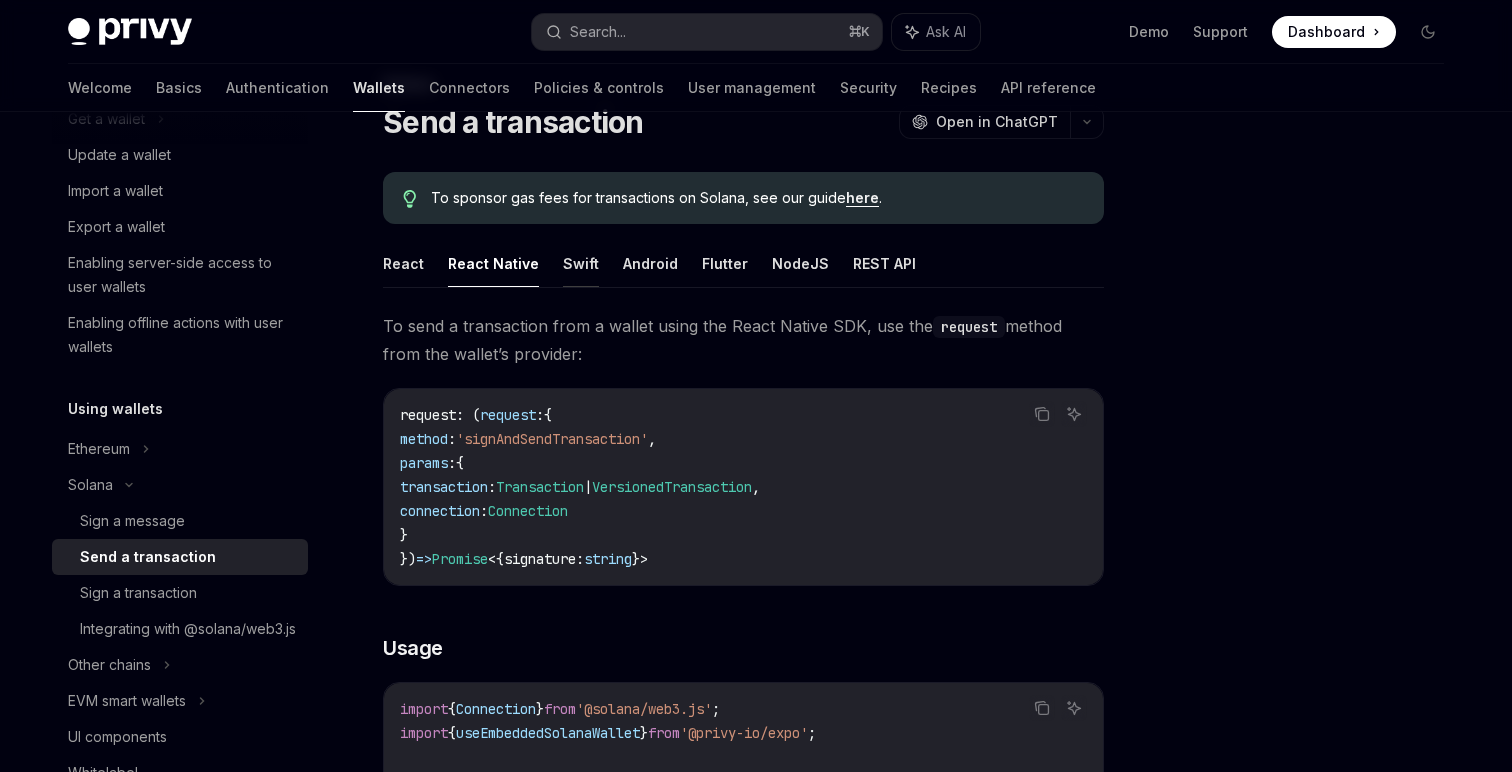 click on "Swift" at bounding box center (581, 263) 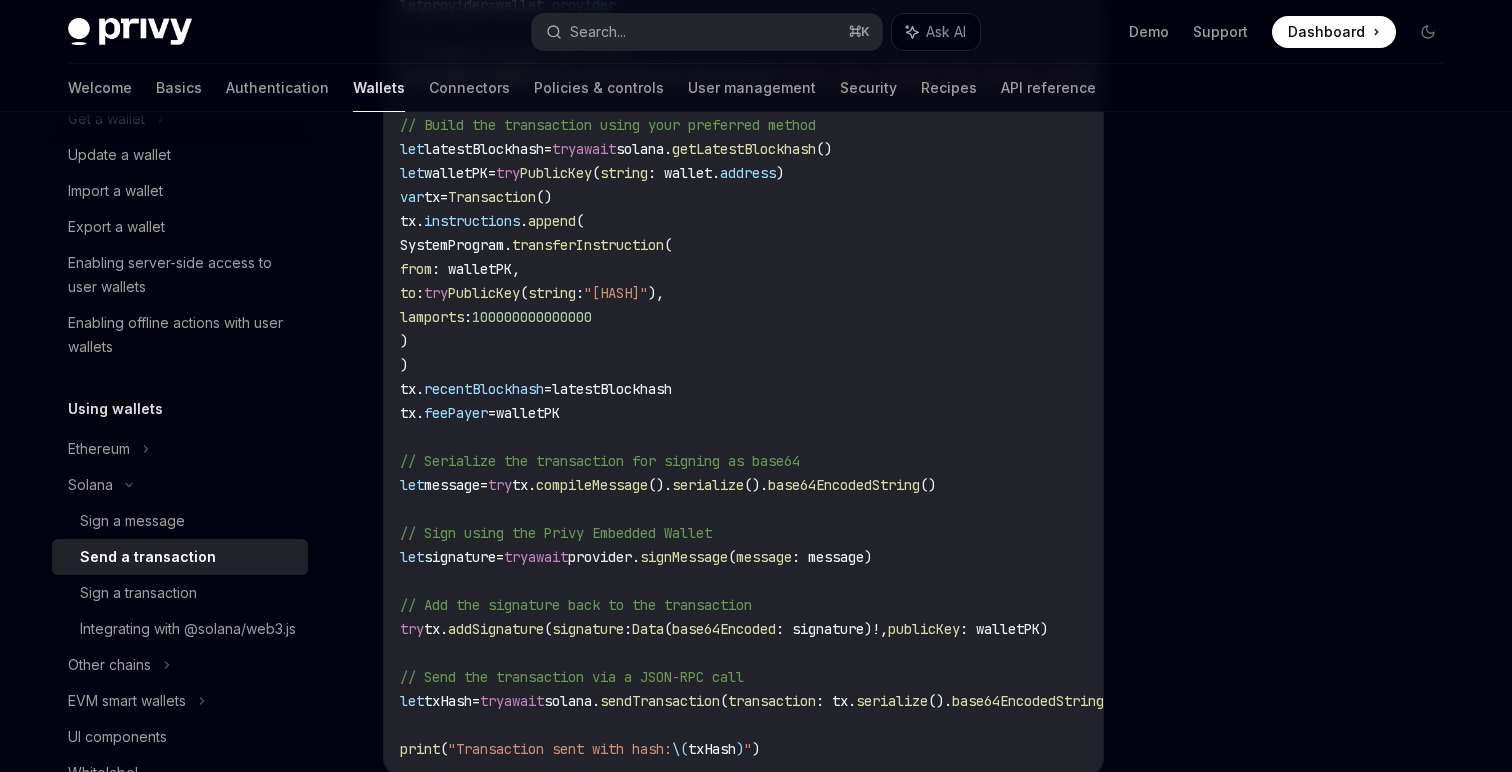 scroll, scrollTop: 803, scrollLeft: 0, axis: vertical 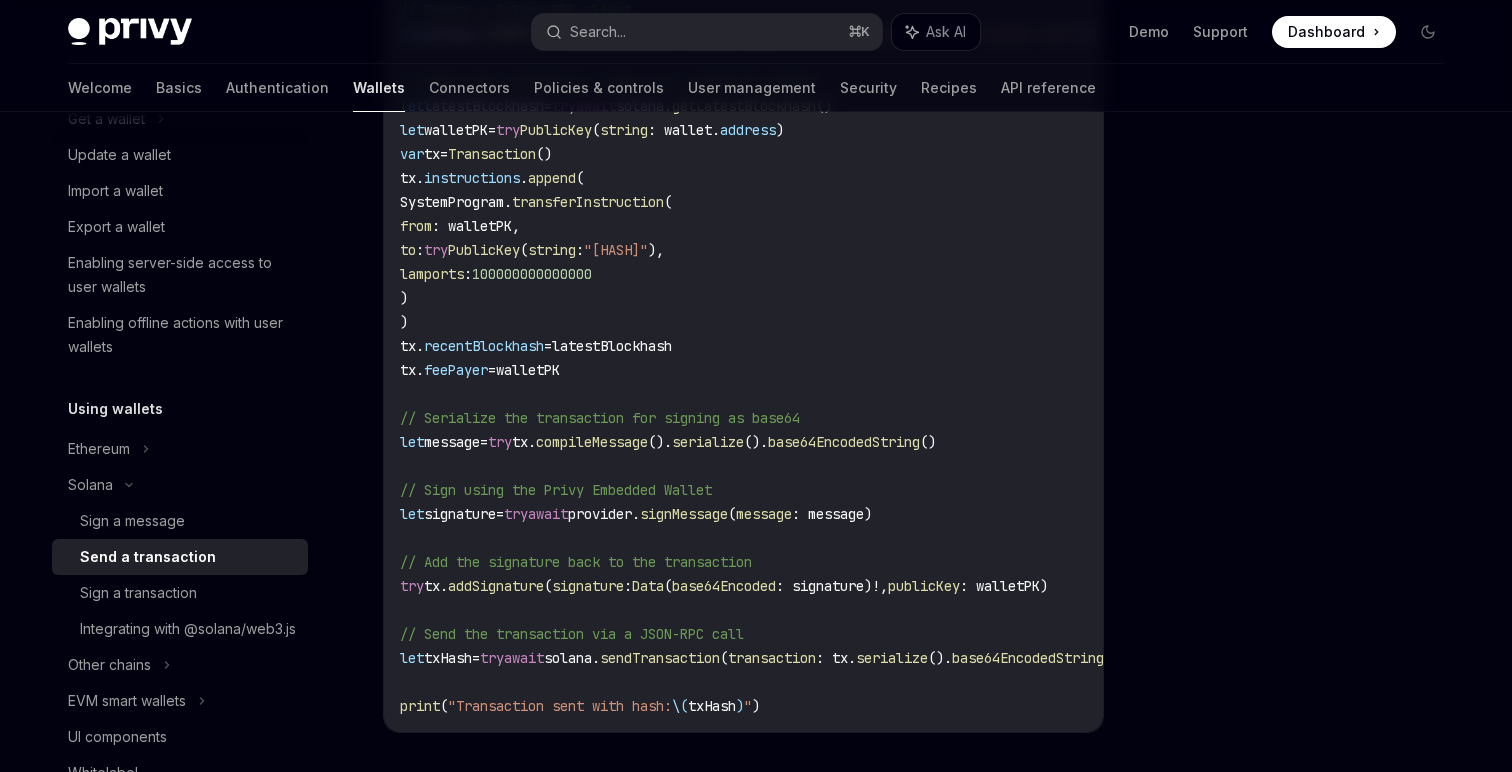 click on "provider." at bounding box center (604, 514) 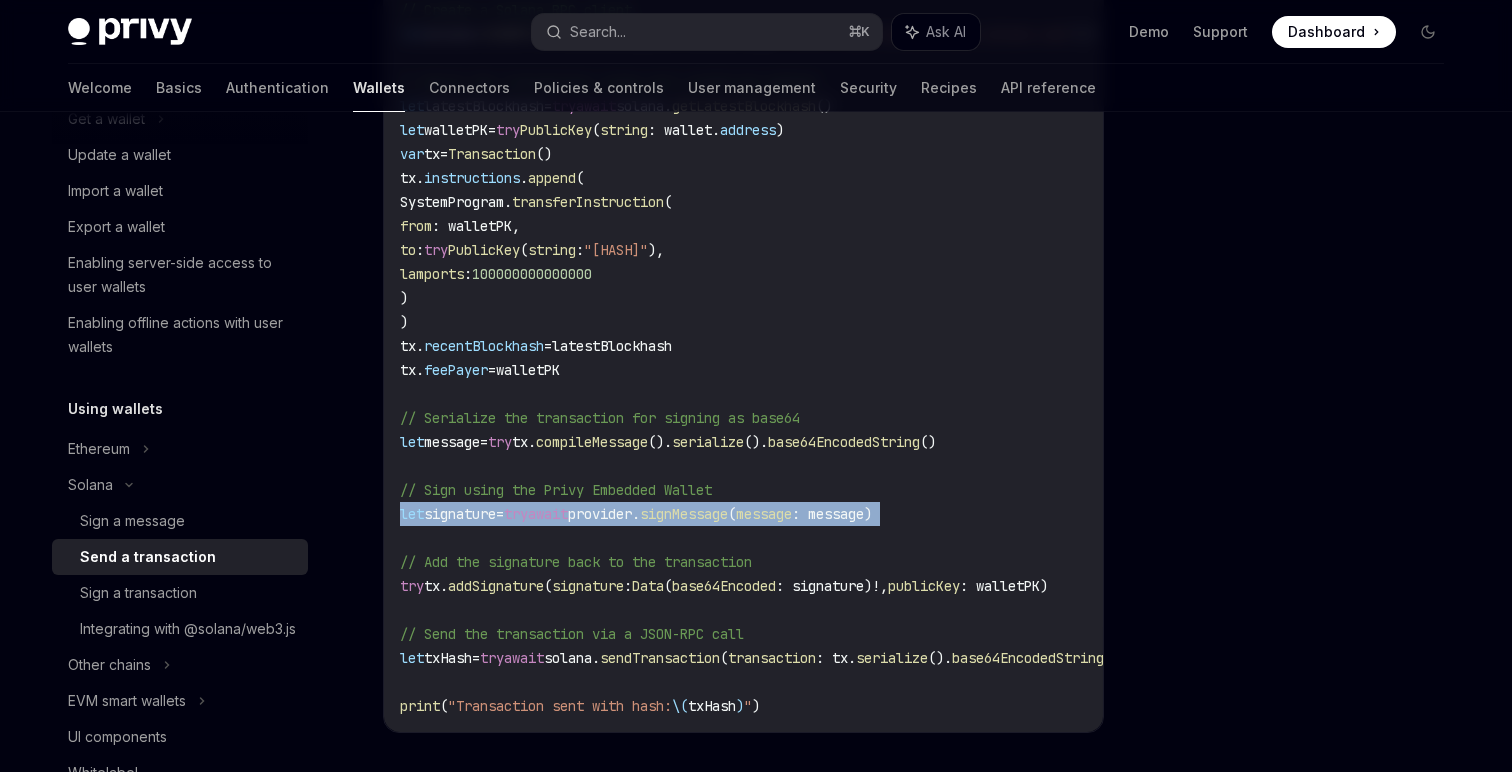 click on "provider." at bounding box center [604, 514] 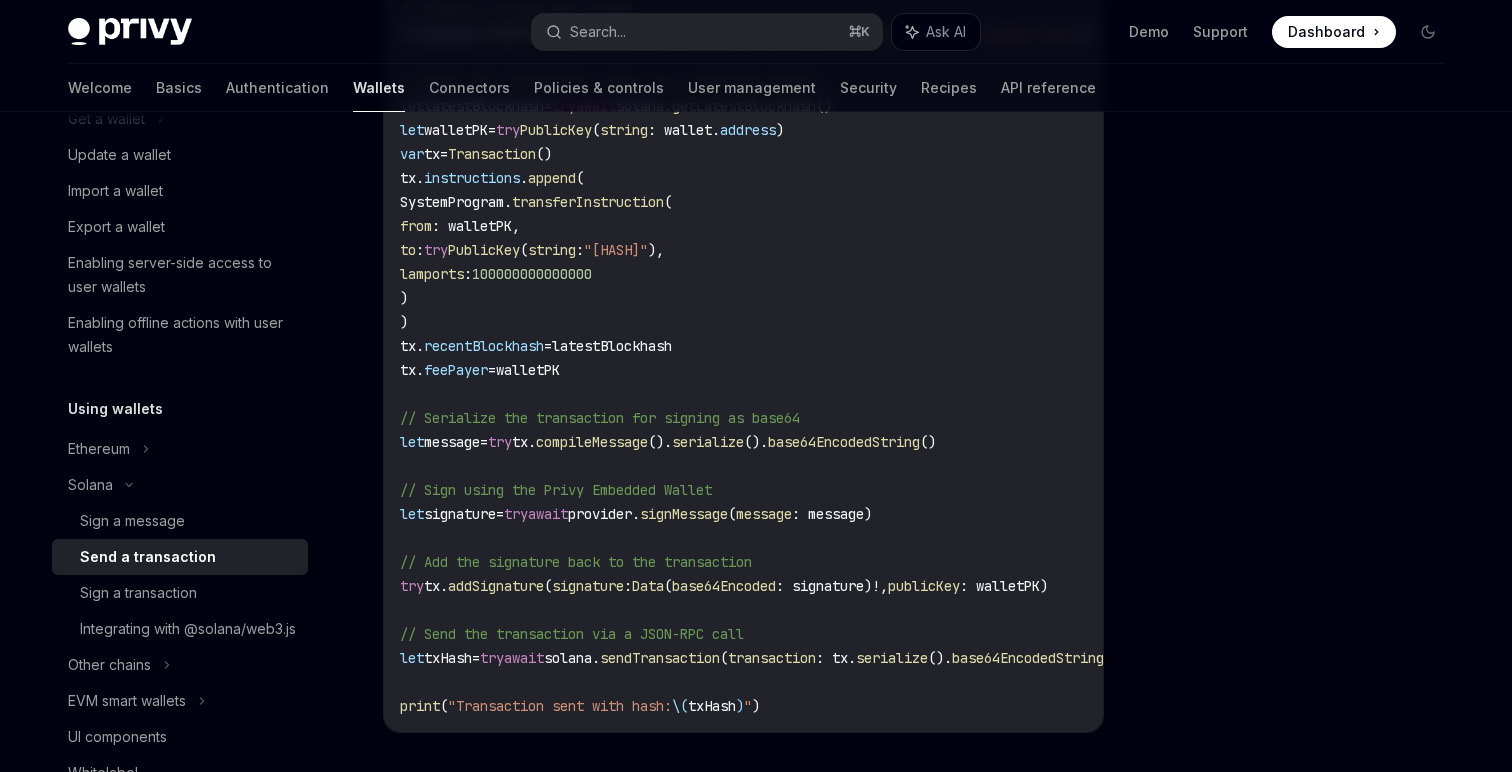 click on "await" at bounding box center [548, 514] 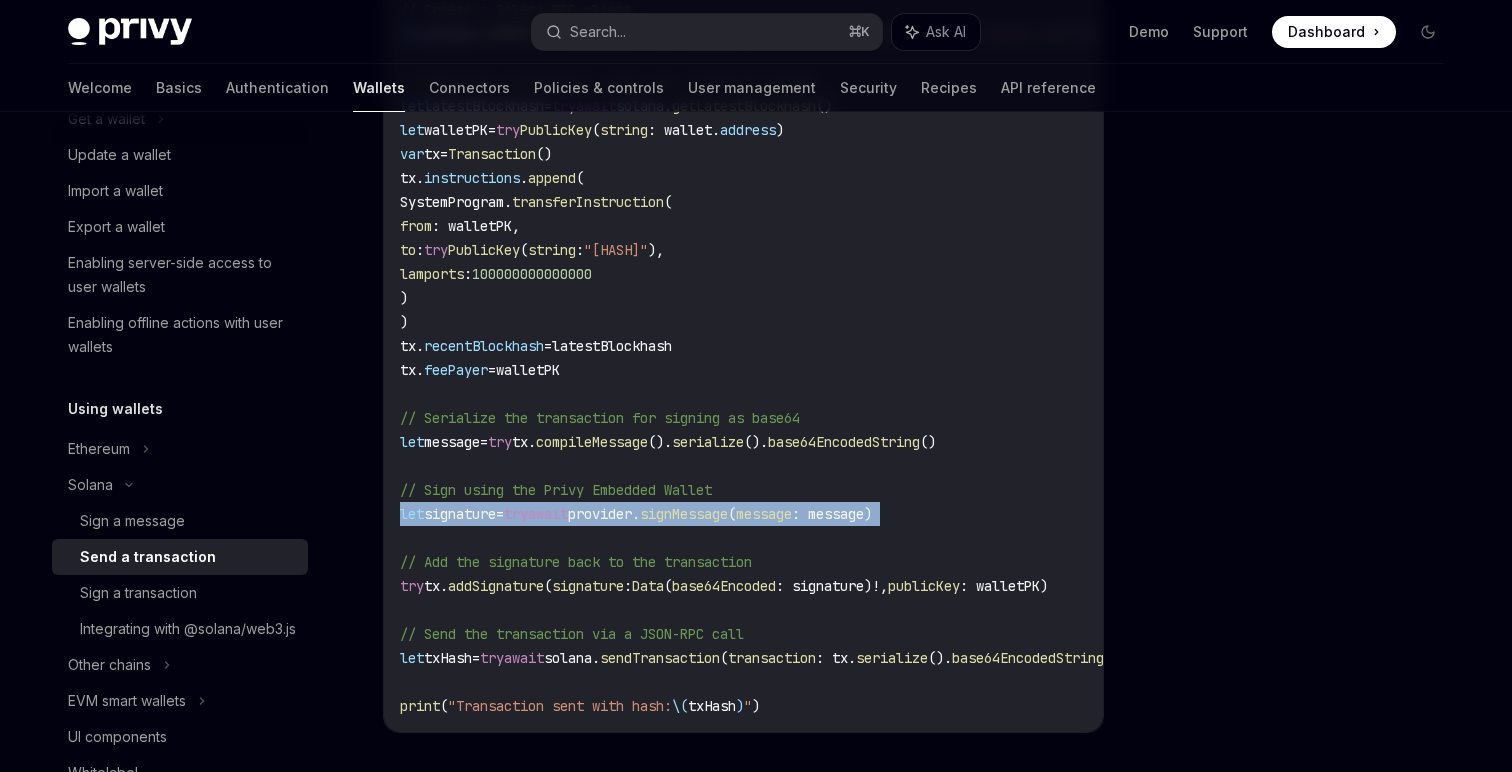click on "await" at bounding box center [548, 514] 